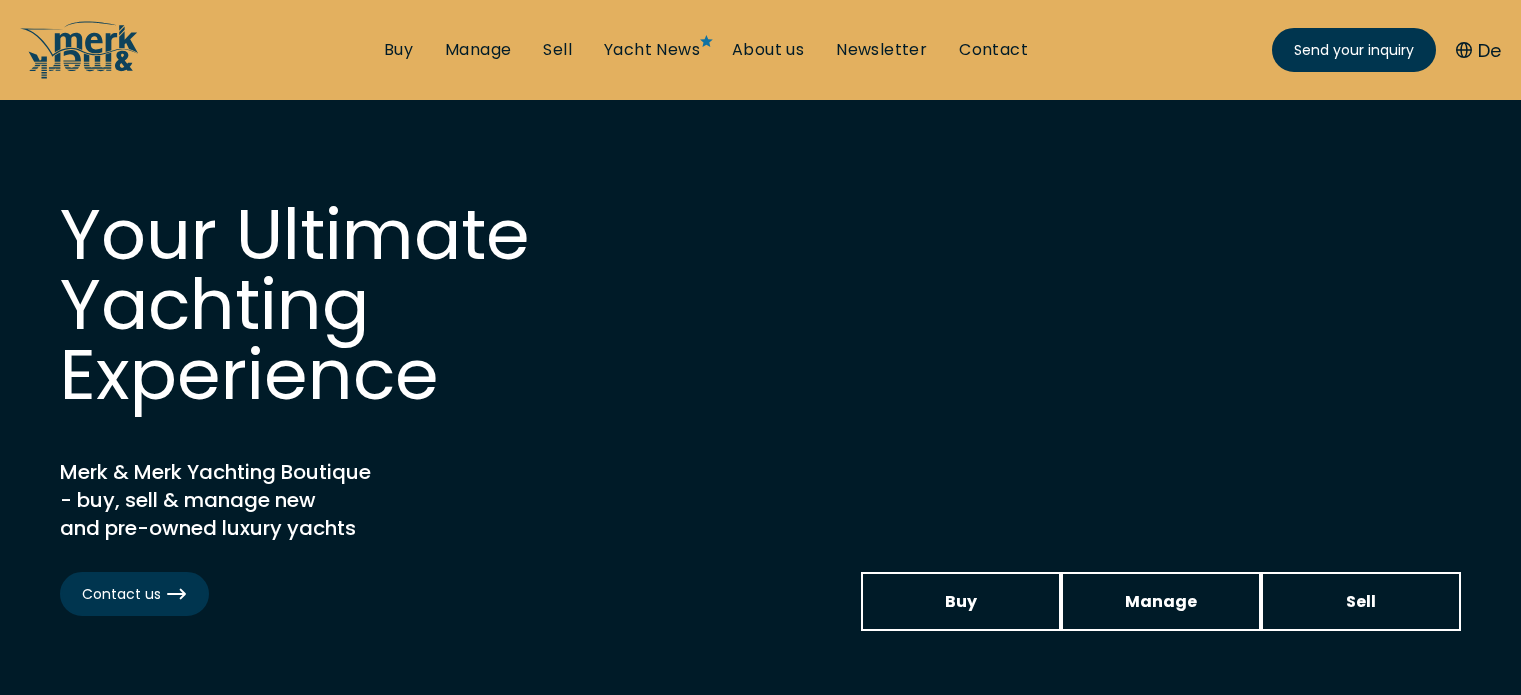 scroll, scrollTop: 0, scrollLeft: 0, axis: both 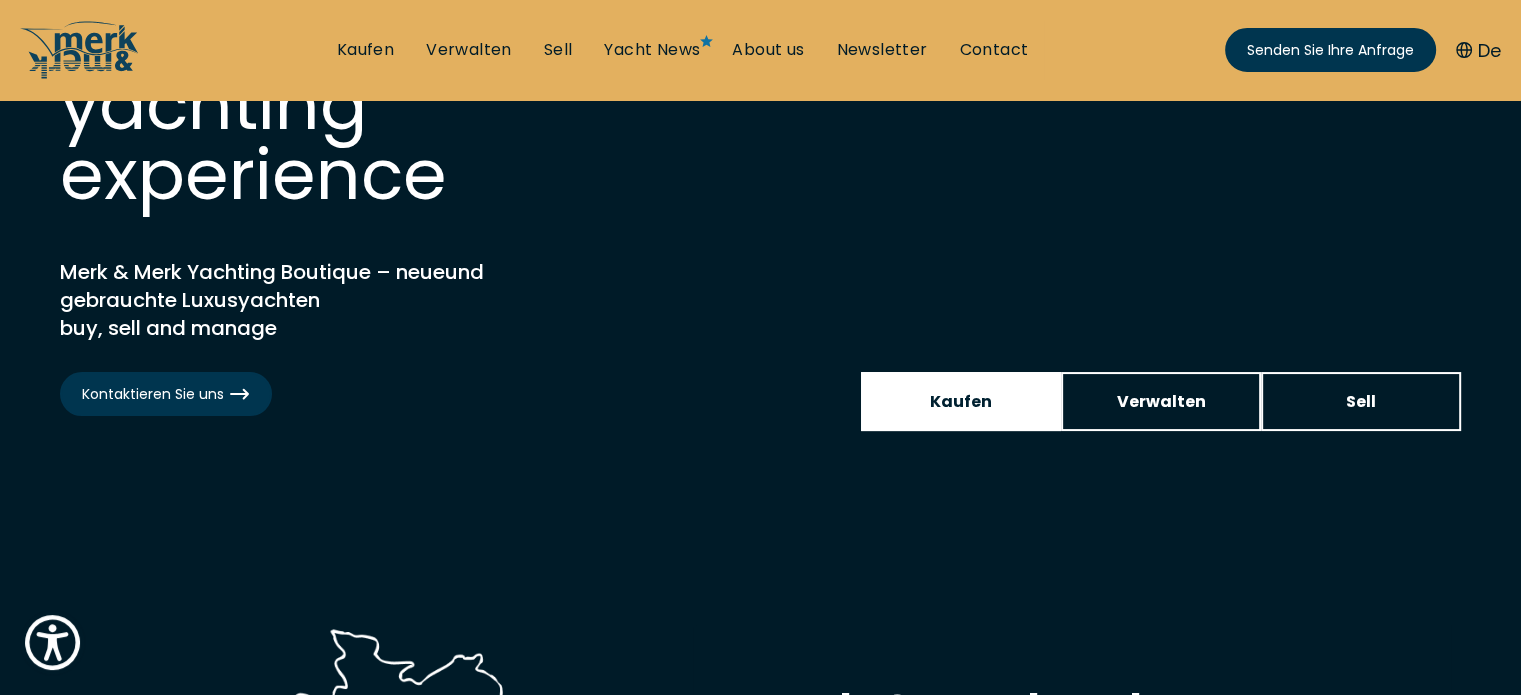 click on "Kaufen" at bounding box center (961, 401) 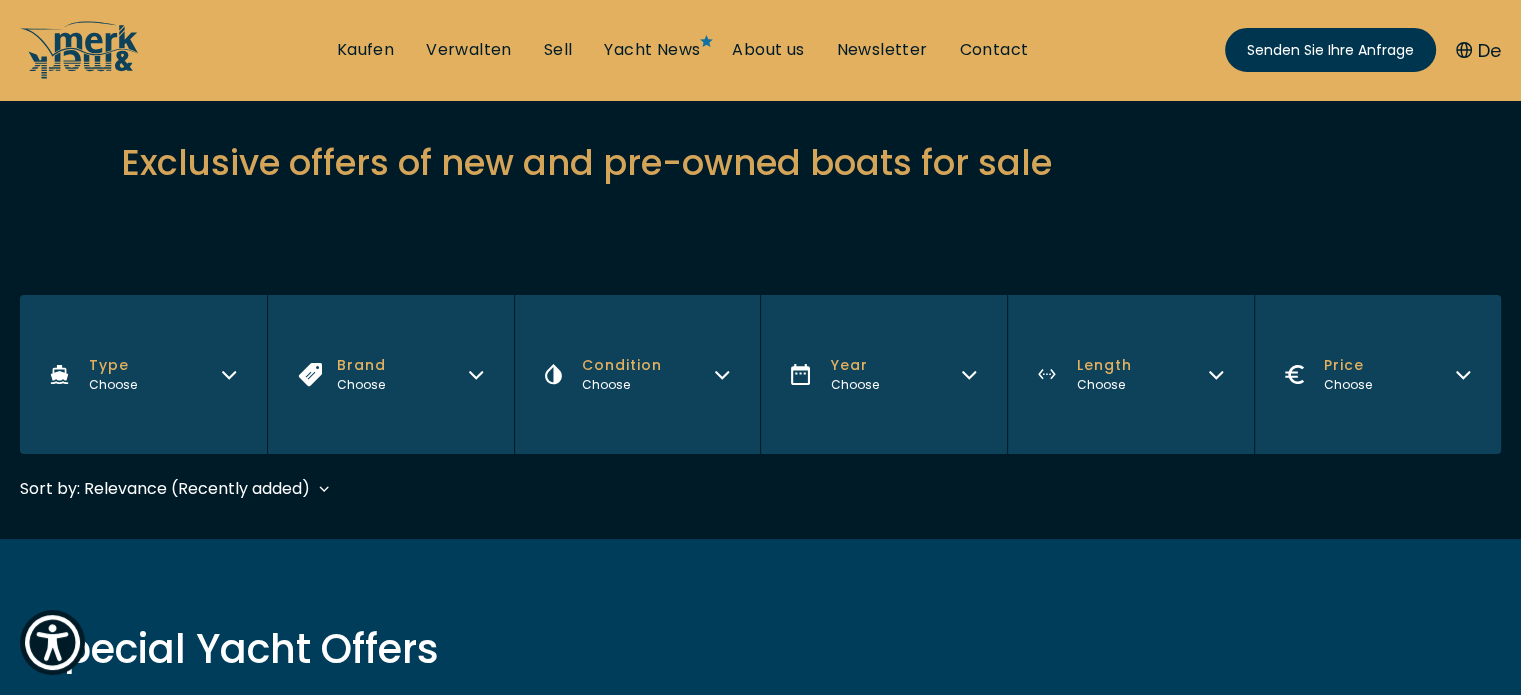 scroll, scrollTop: 0, scrollLeft: 0, axis: both 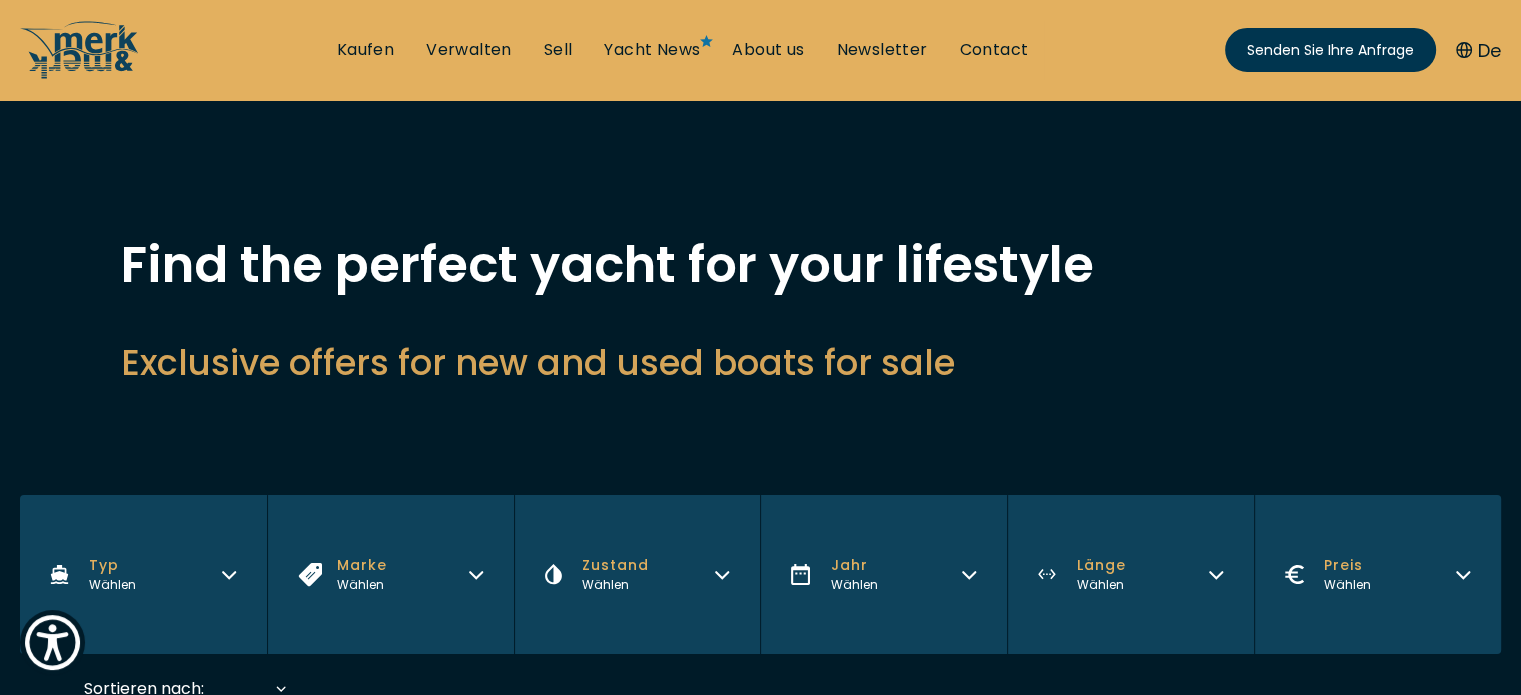 click on "Typ" at bounding box center [112, 565] 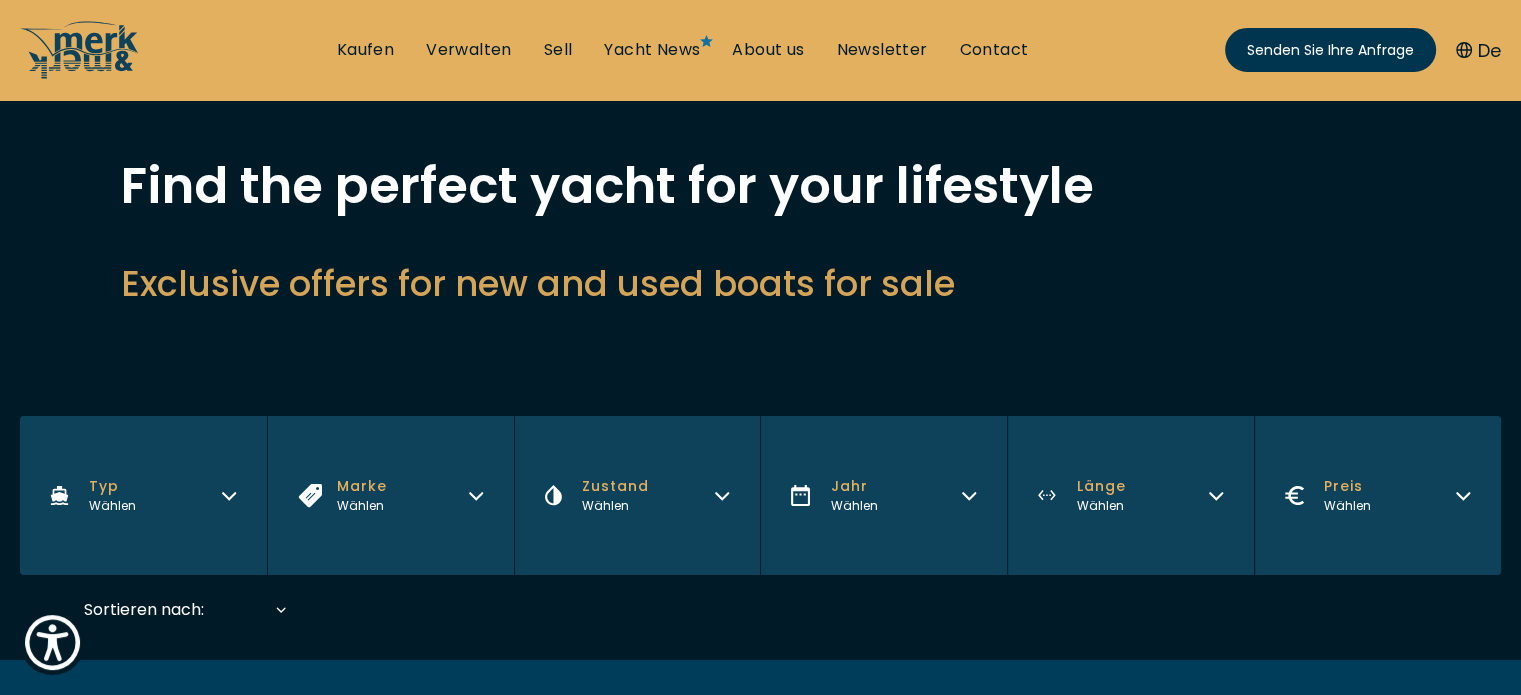 scroll, scrollTop: 200, scrollLeft: 0, axis: vertical 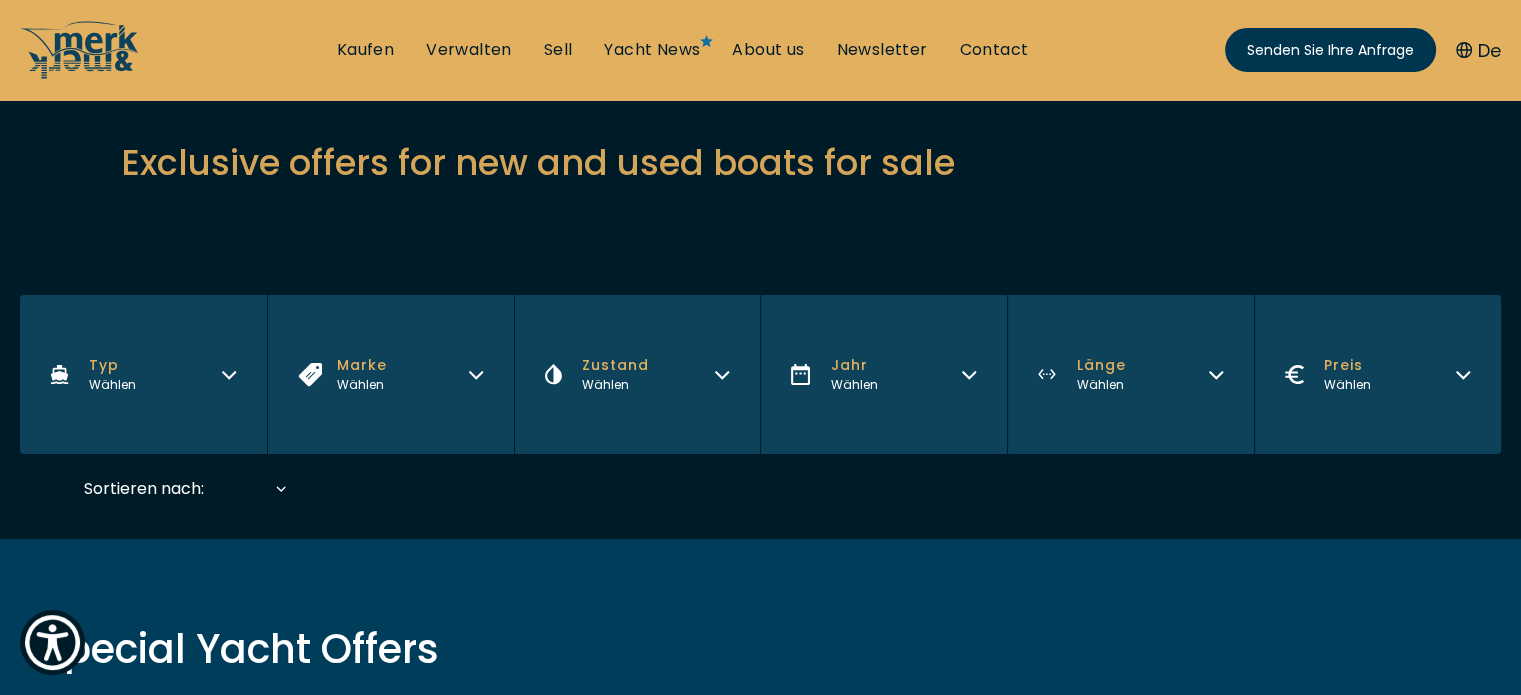 click on "Wählen" at bounding box center [112, 384] 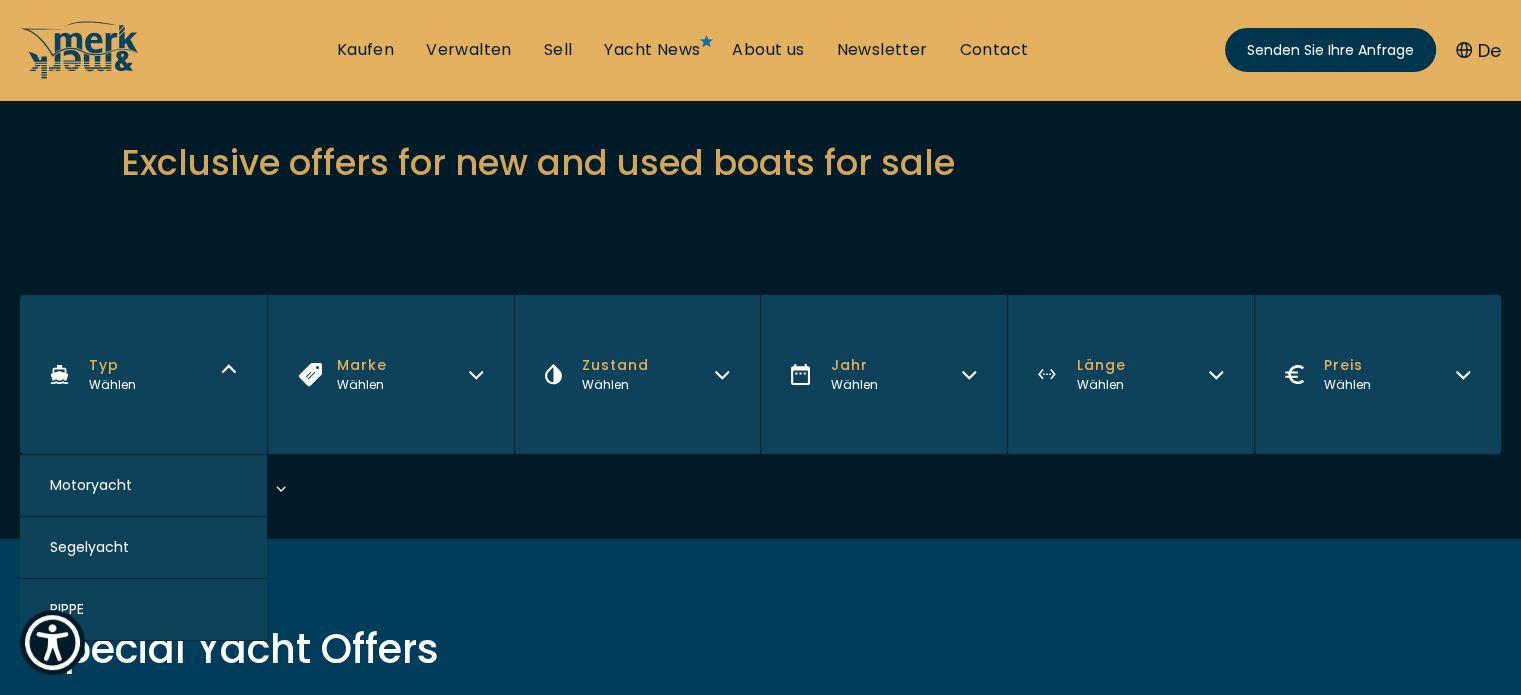 click on "Motoryacht" at bounding box center [91, 485] 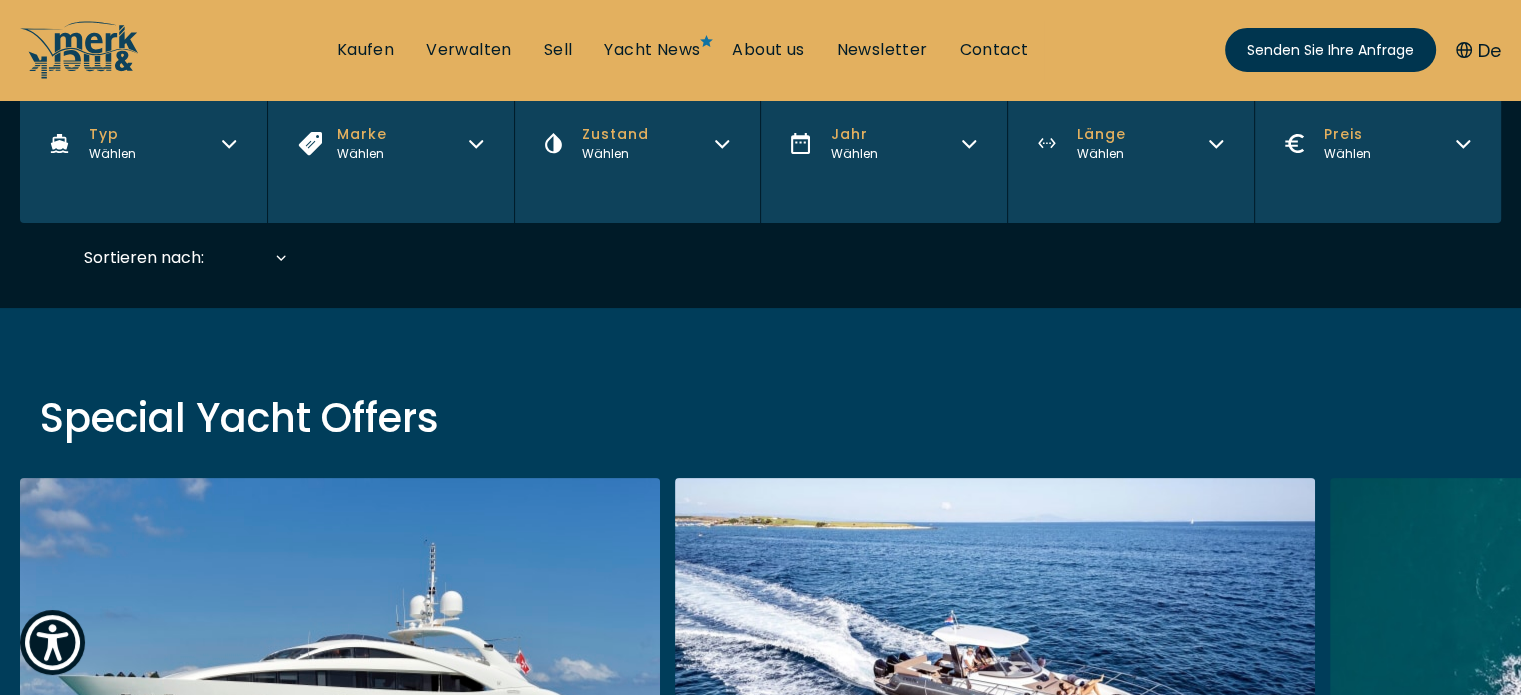 scroll, scrollTop: 495, scrollLeft: 0, axis: vertical 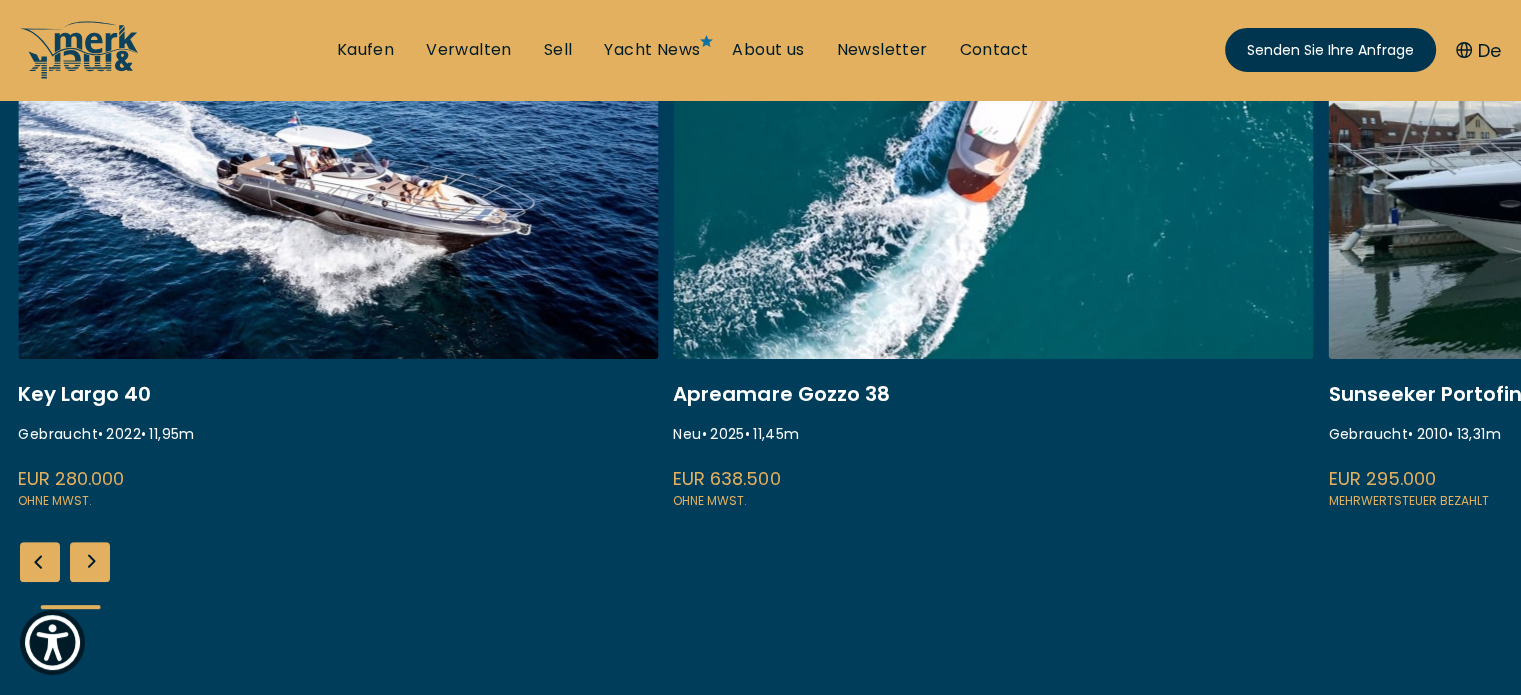 click at bounding box center (993, 245) 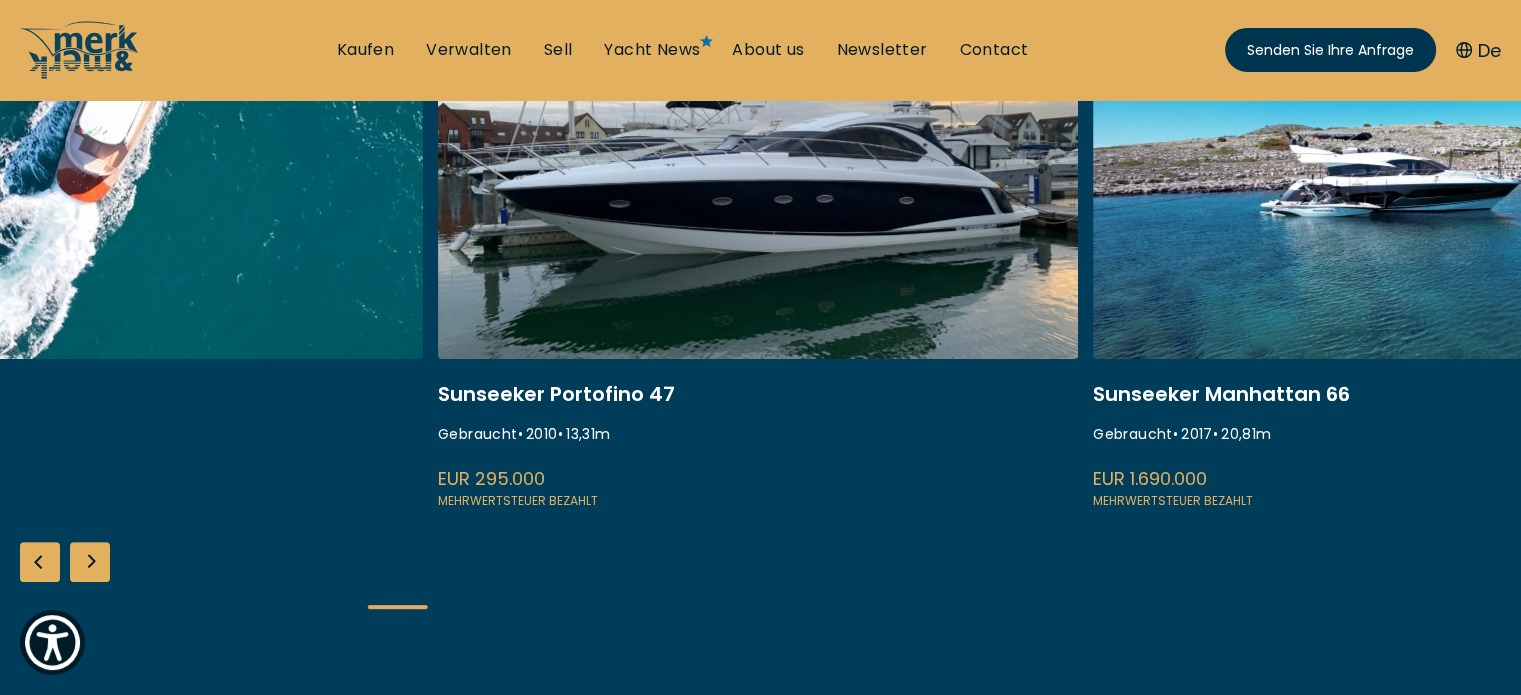 click at bounding box center [103, 245] 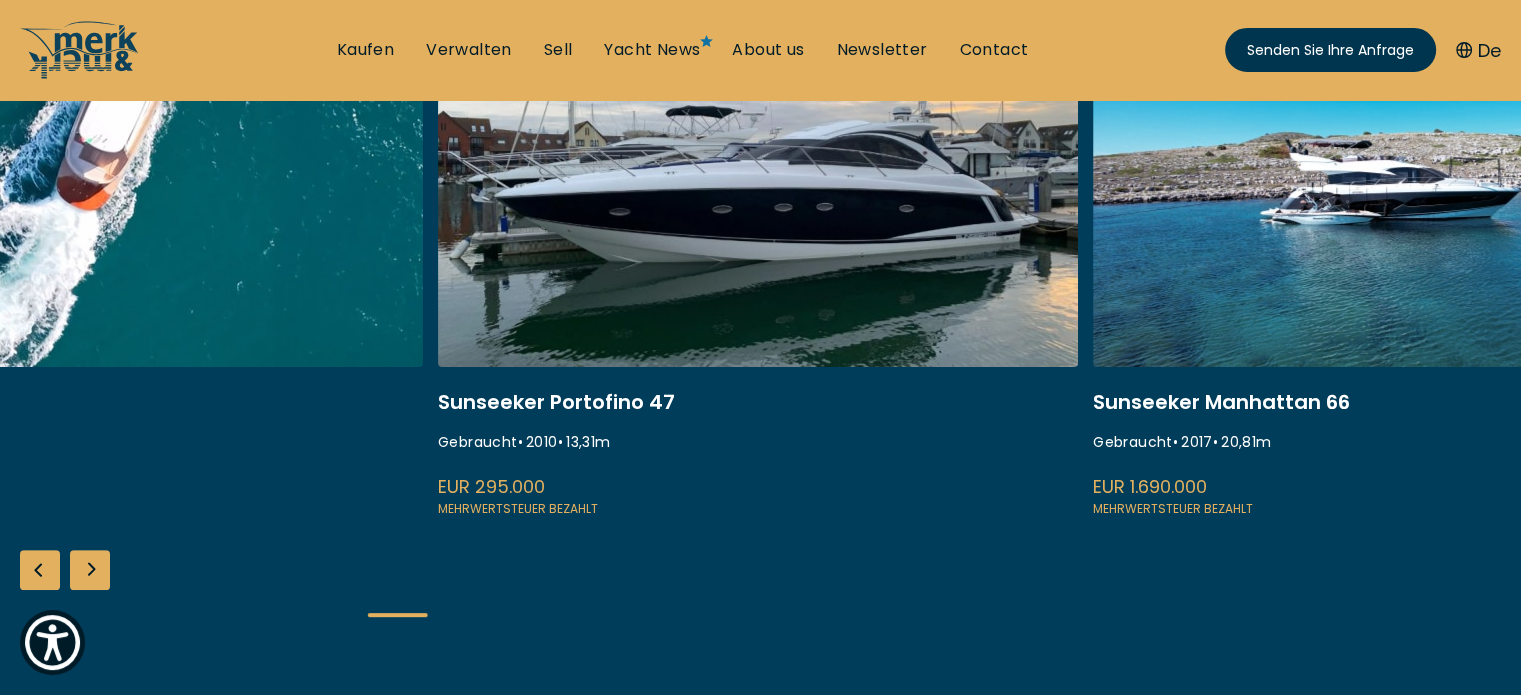 scroll, scrollTop: 400, scrollLeft: 0, axis: vertical 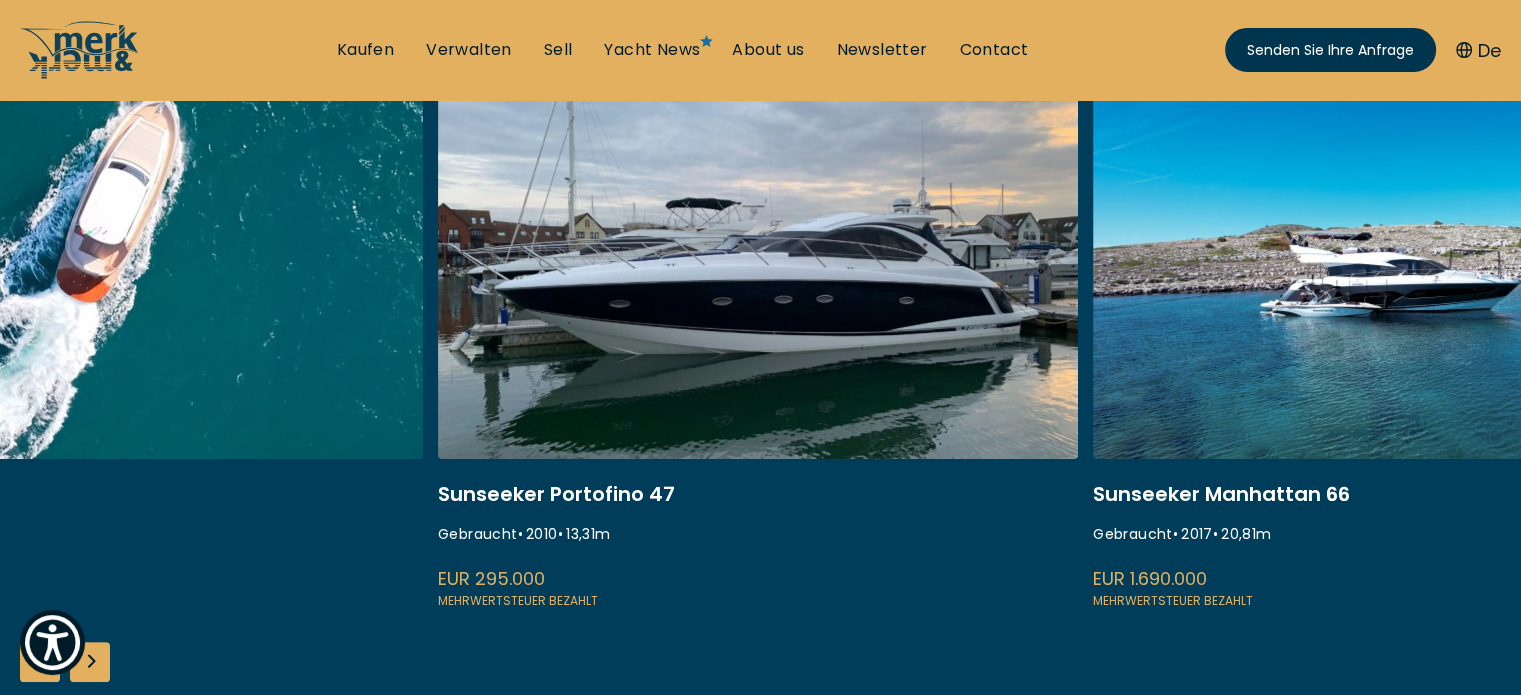 click at bounding box center (758, 345) 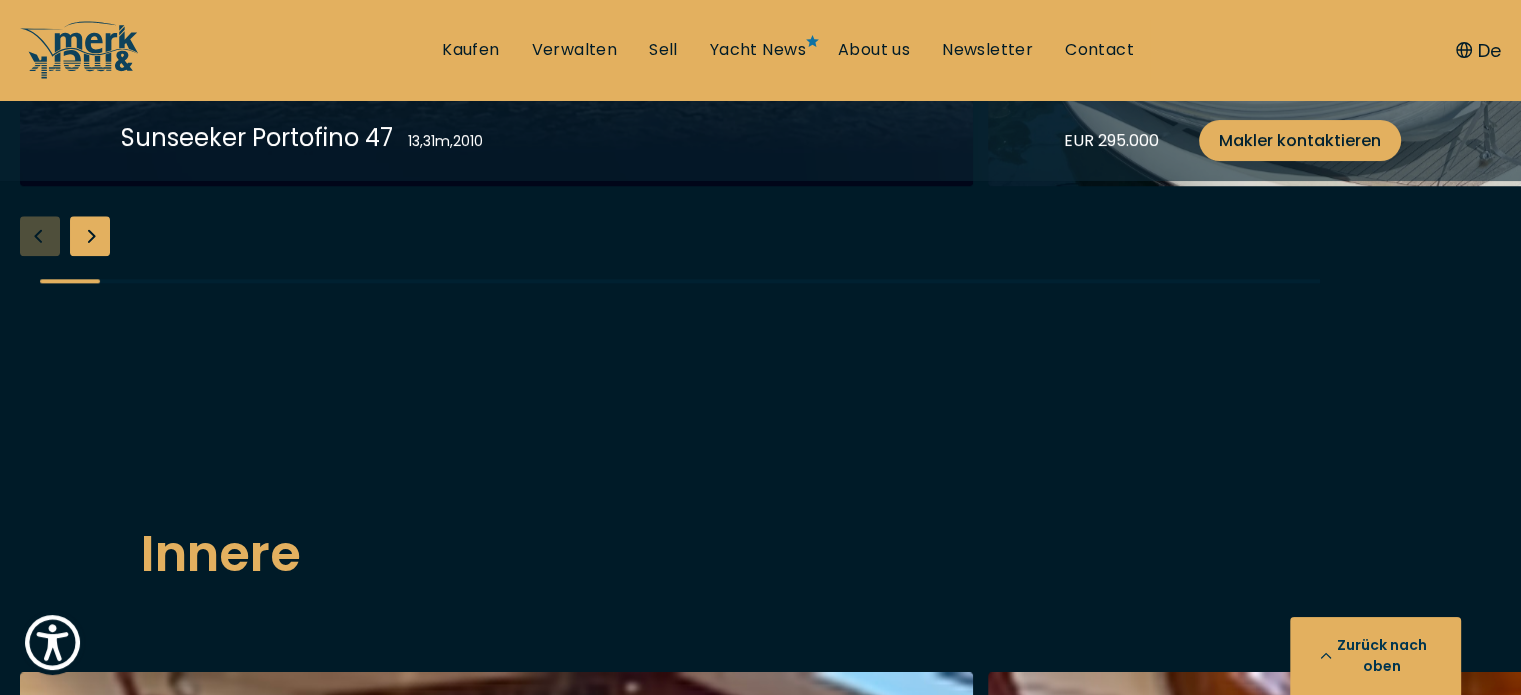 scroll, scrollTop: 2200, scrollLeft: 0, axis: vertical 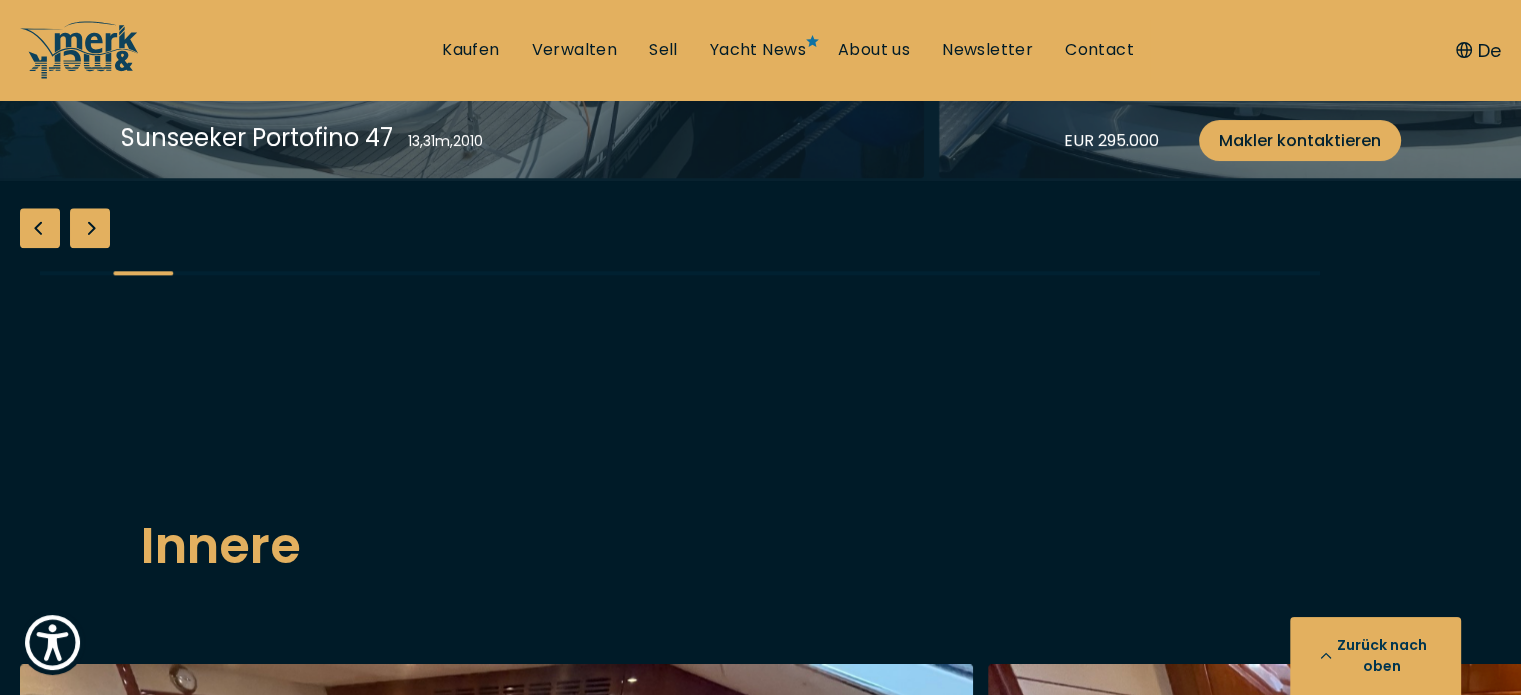 click at bounding box center [448, -142] 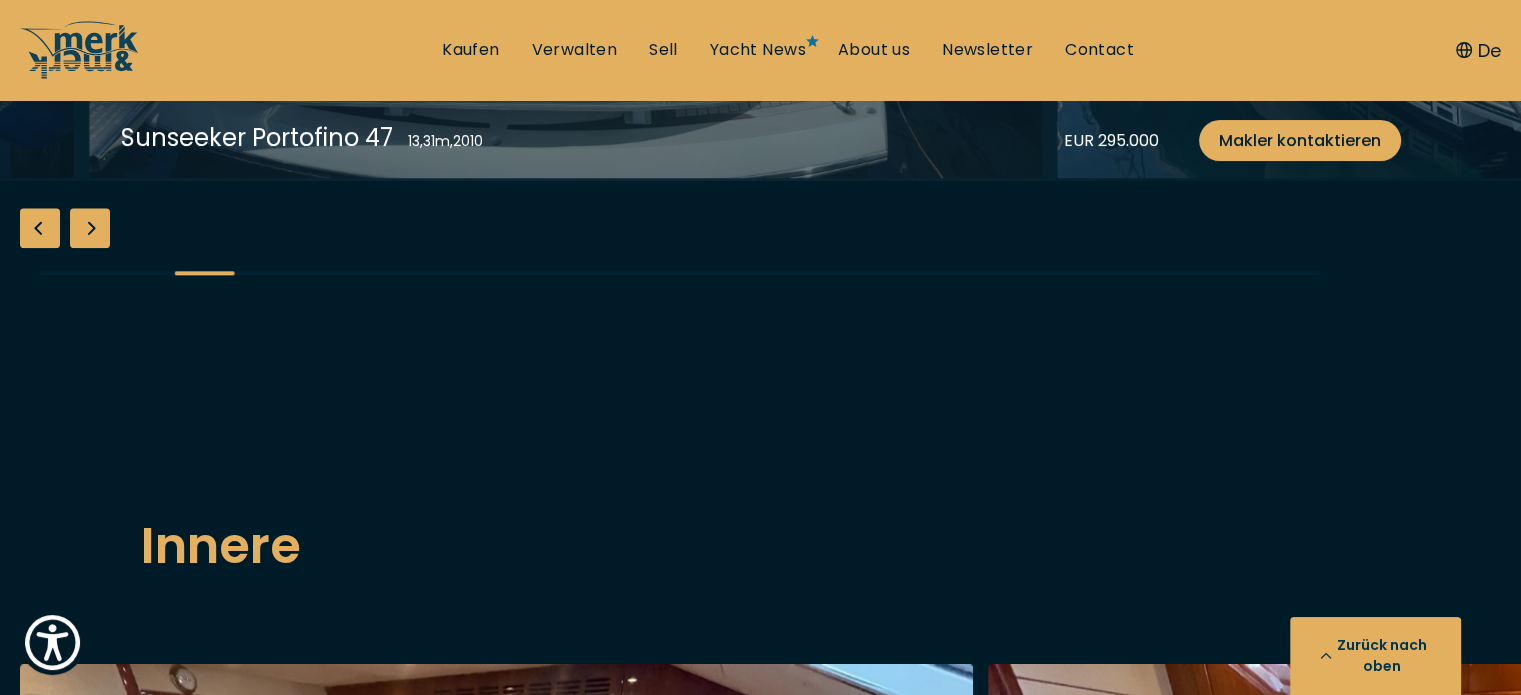 click at bounding box center [565, -142] 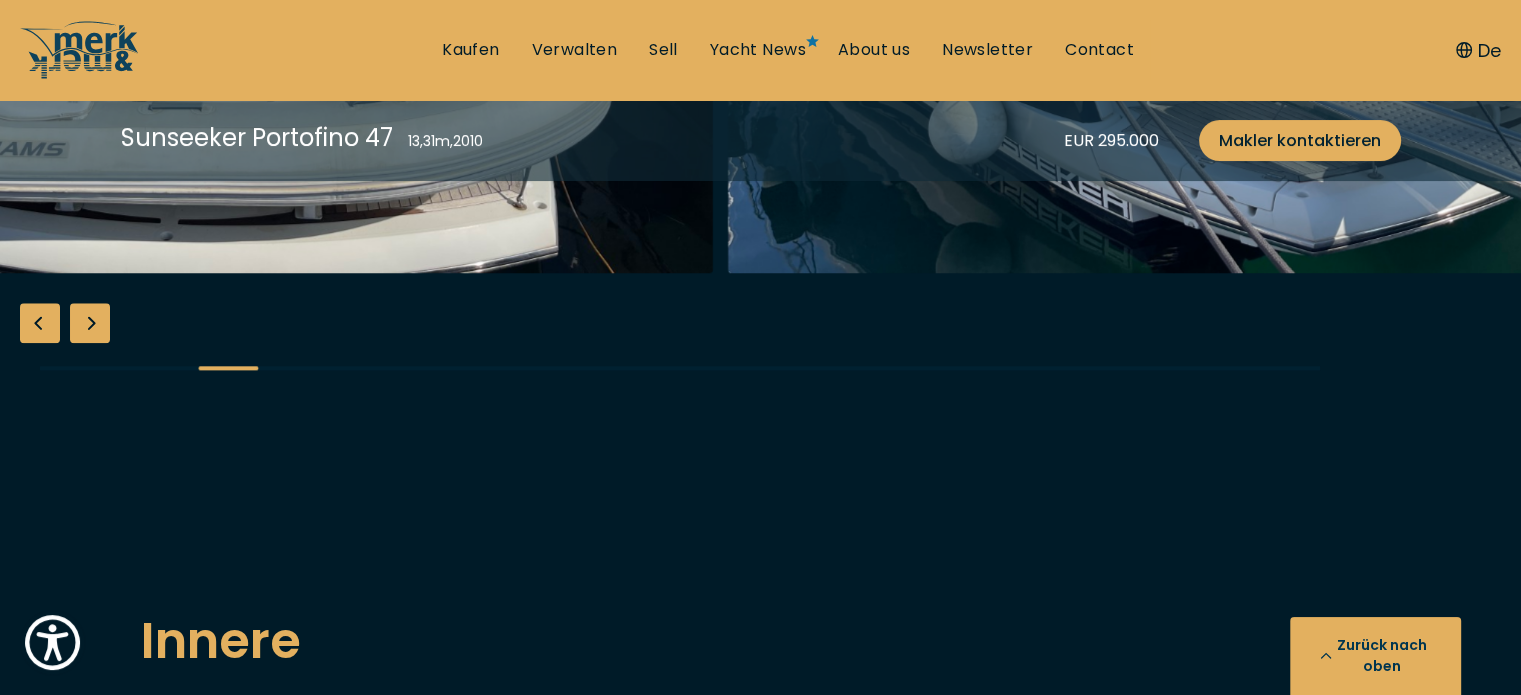 scroll, scrollTop: 2100, scrollLeft: 0, axis: vertical 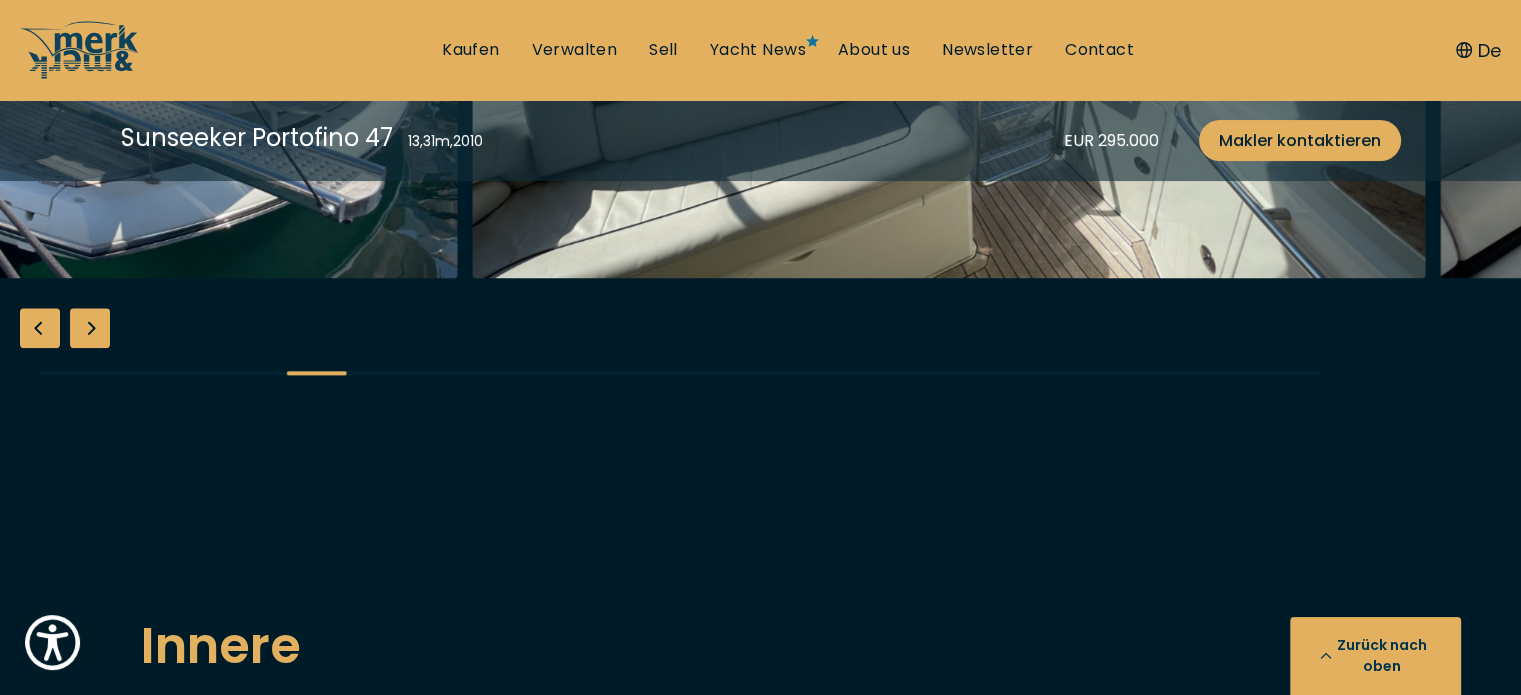 click at bounding box center (-19, -42) 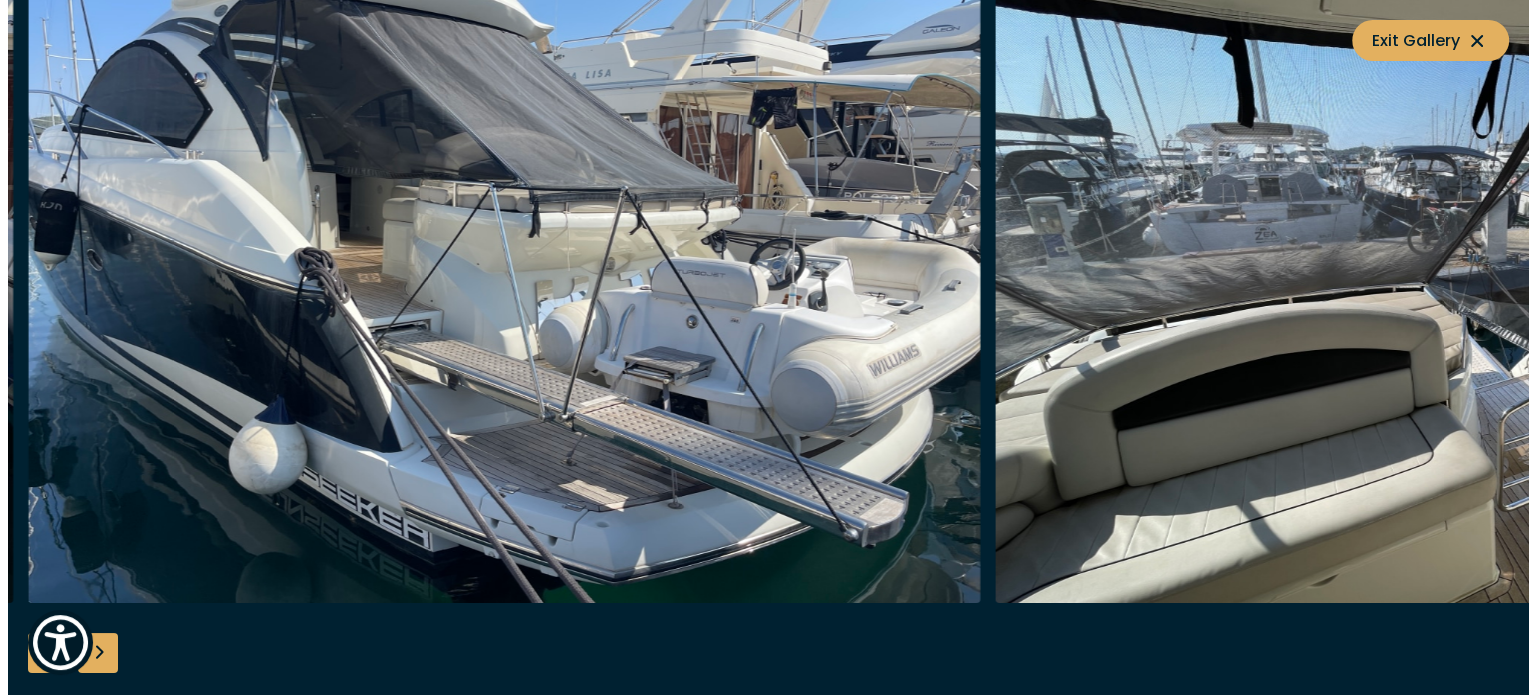 scroll, scrollTop: 2106, scrollLeft: 0, axis: vertical 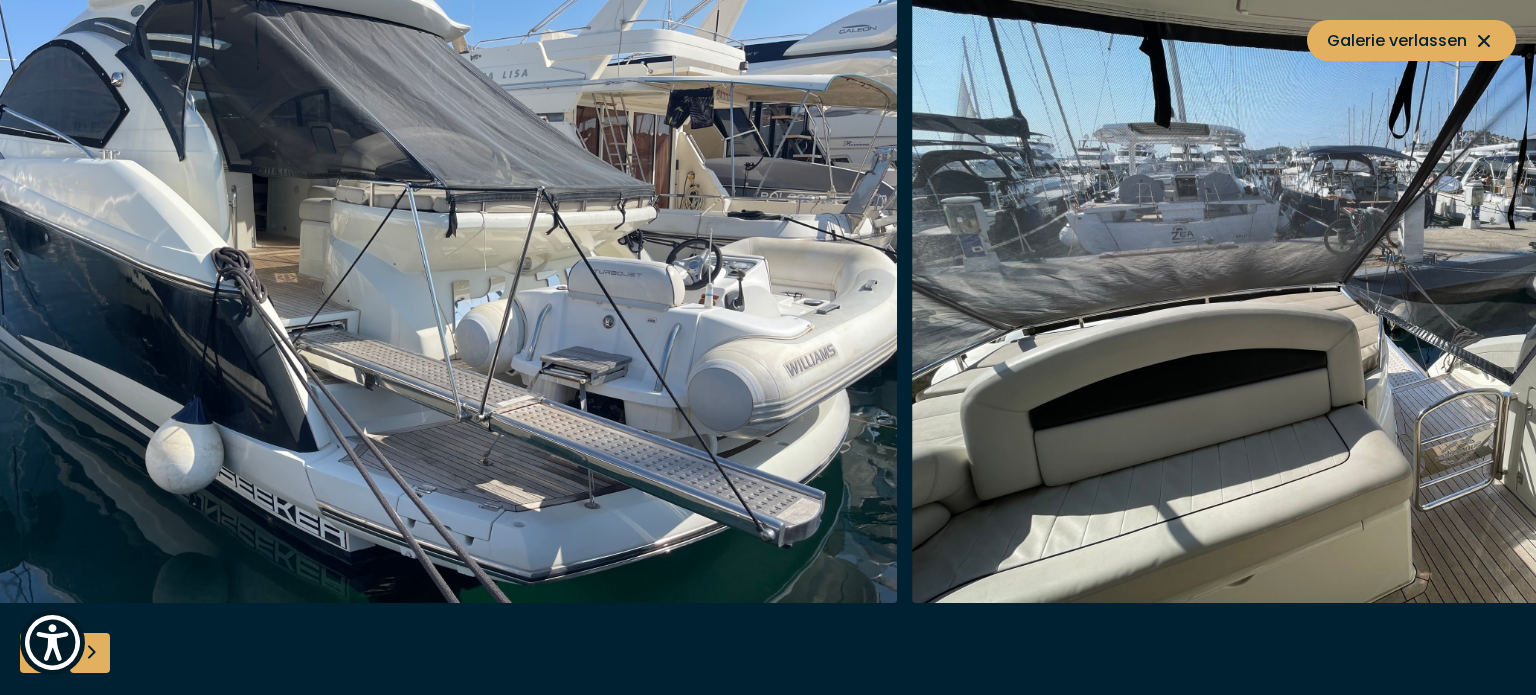 click at bounding box center (1388, 283) 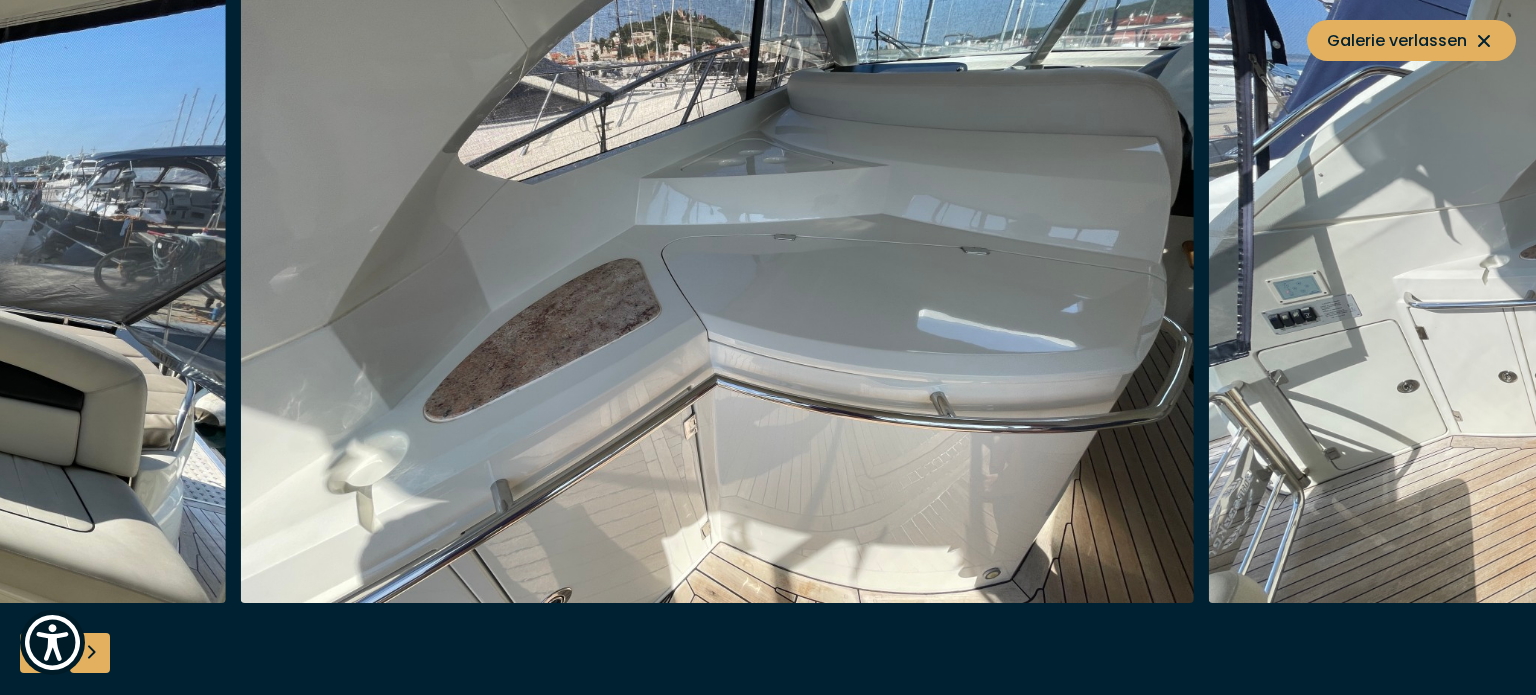 click at bounding box center (717, 283) 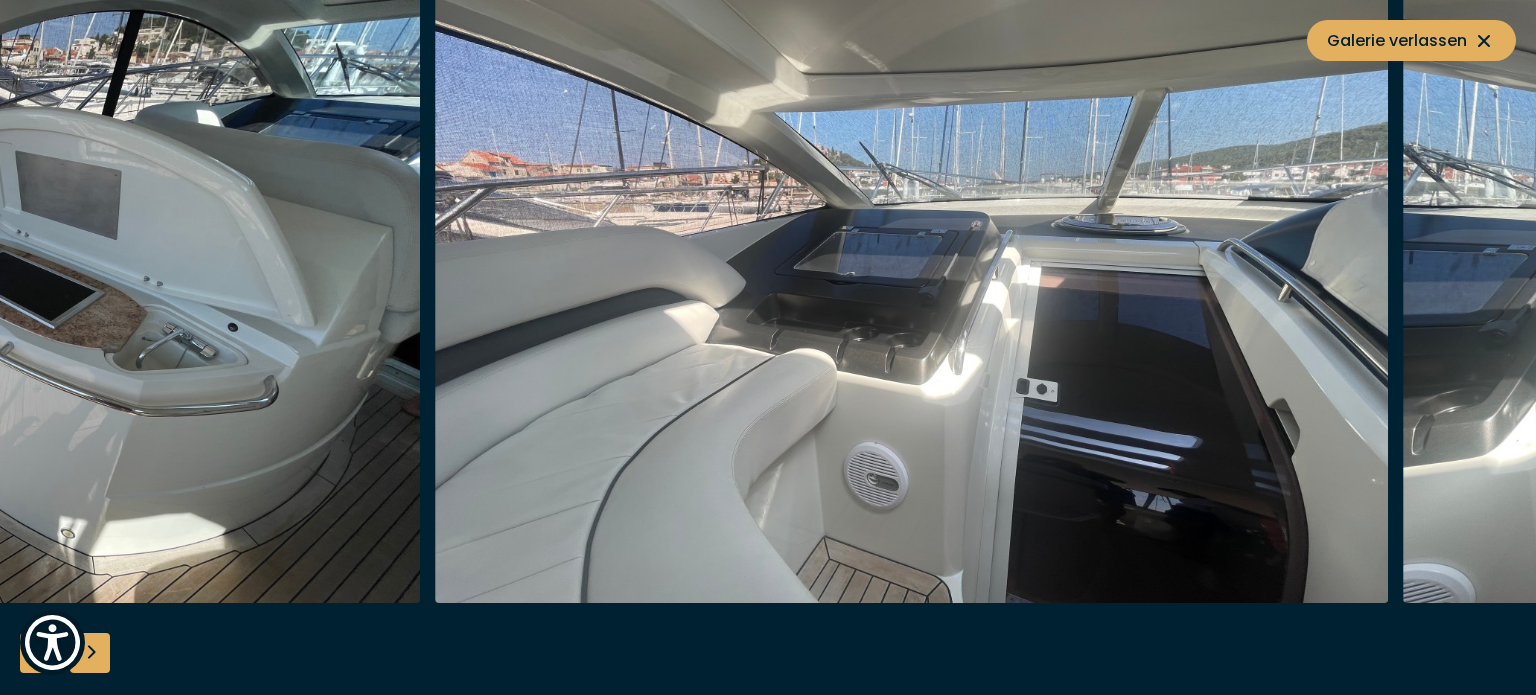 click at bounding box center [912, 283] 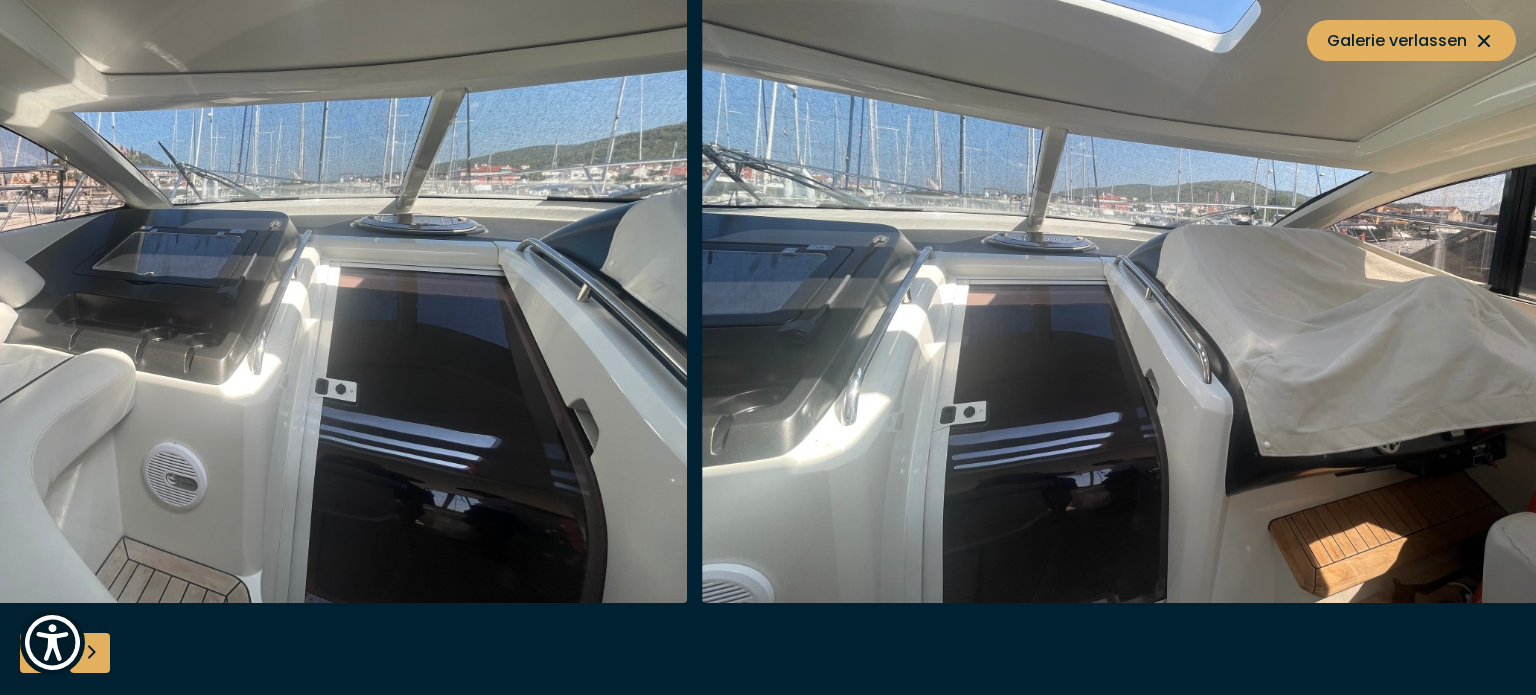 click at bounding box center (1178, 283) 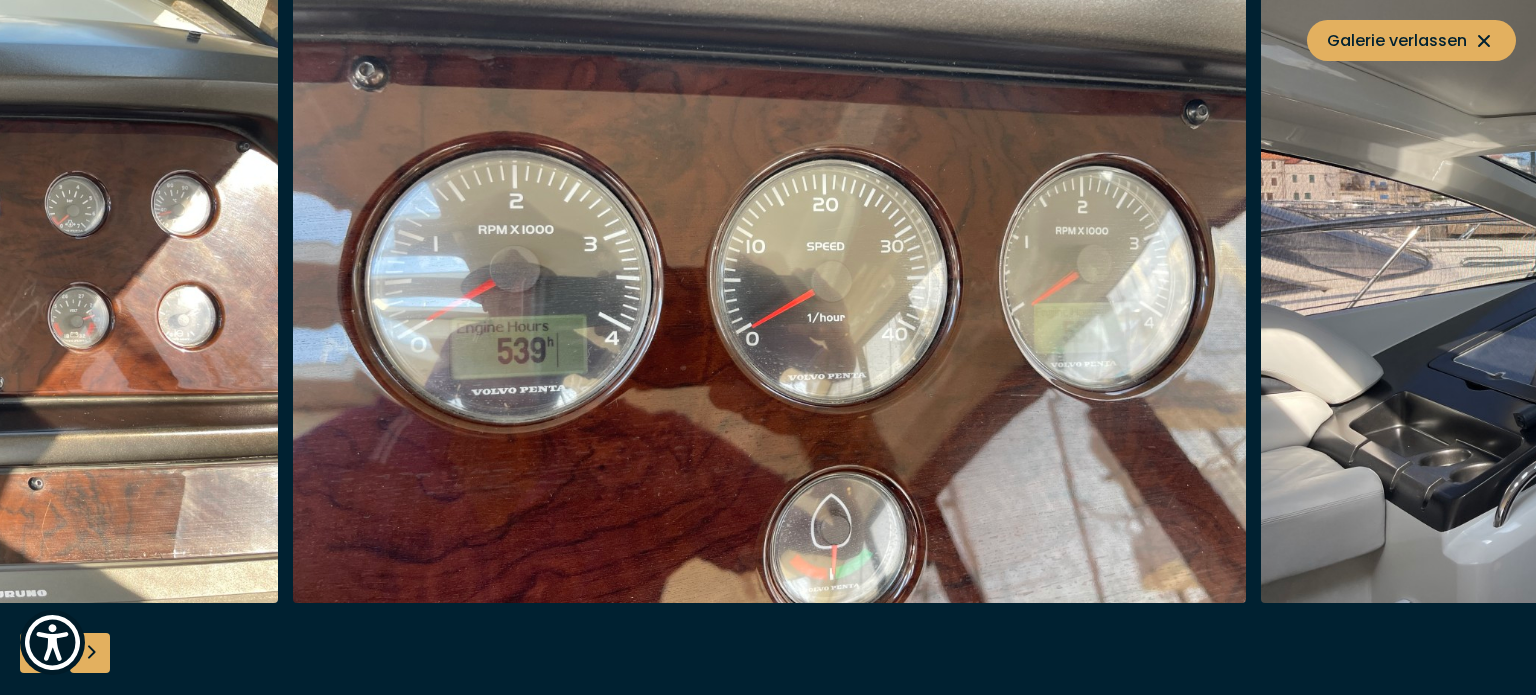 click at bounding box center (769, 283) 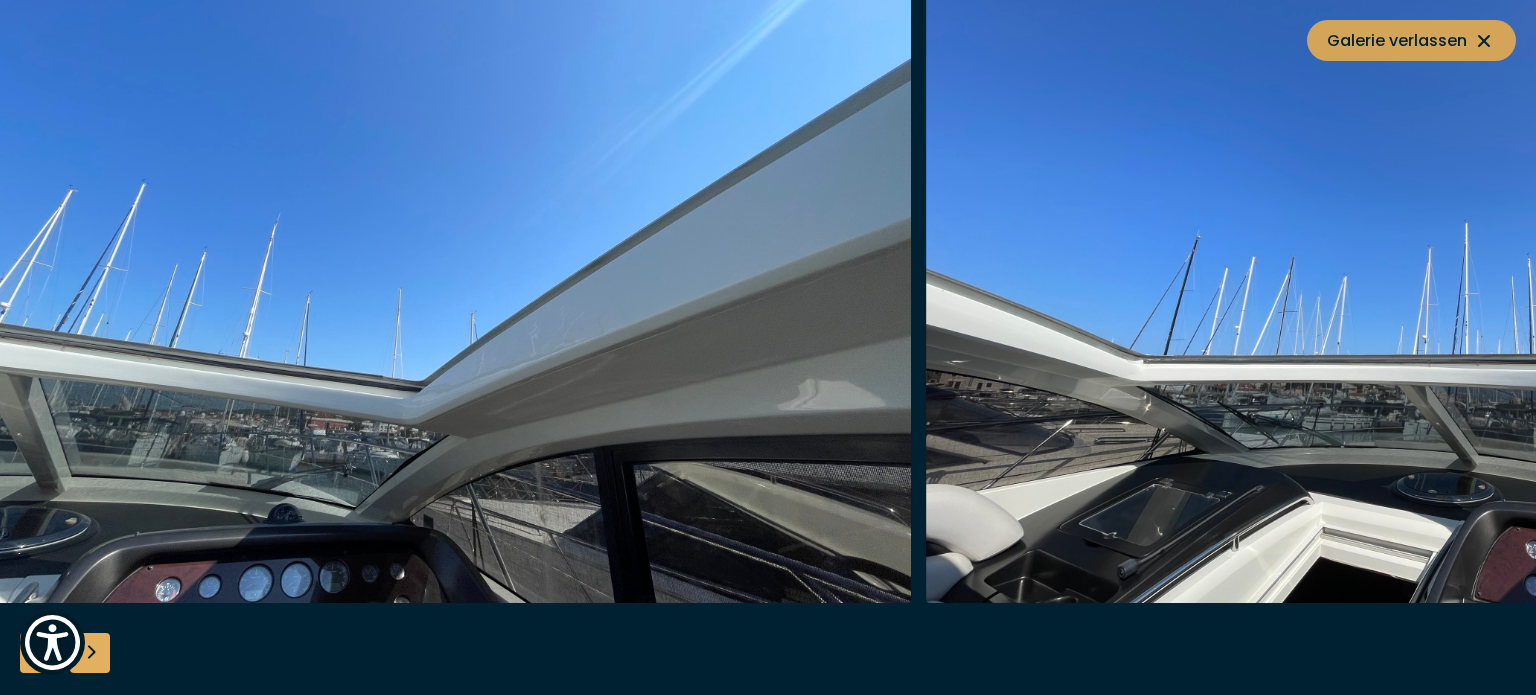 click 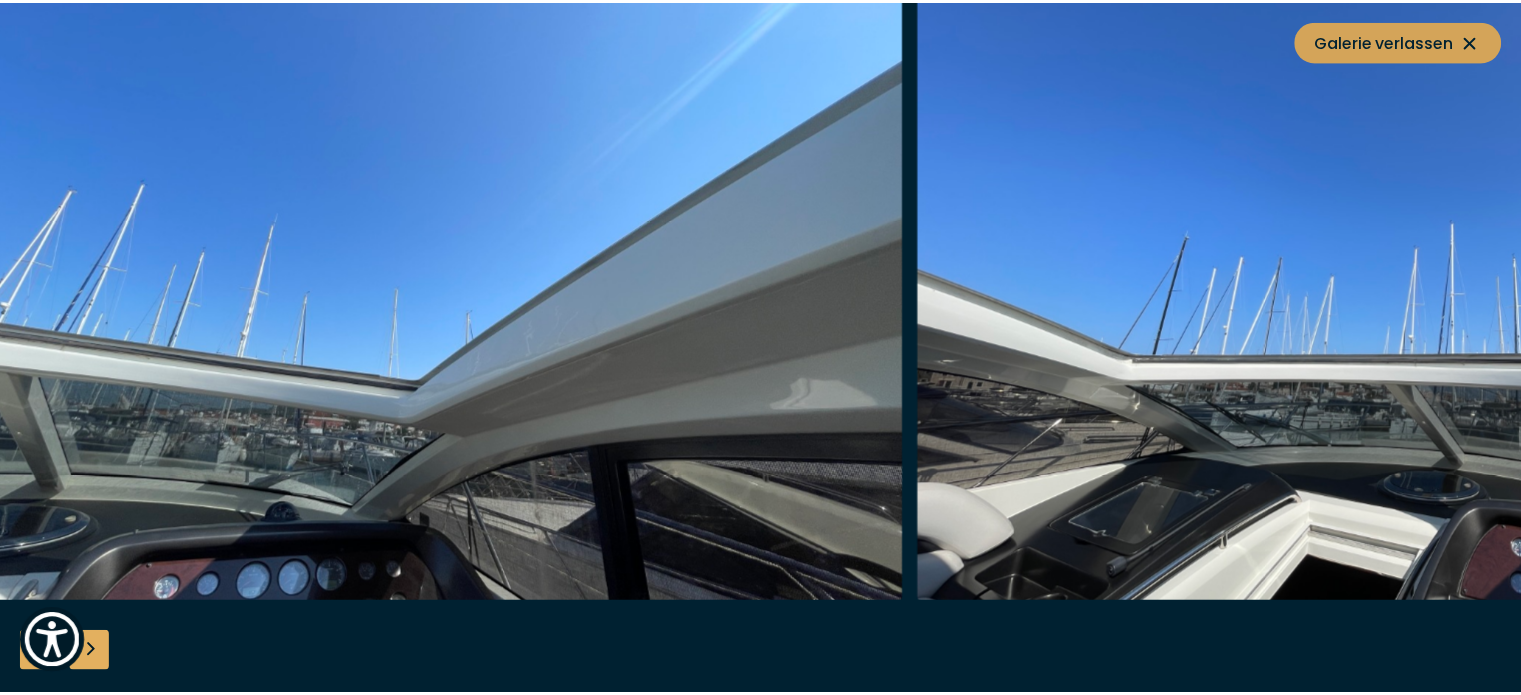 scroll, scrollTop: 2100, scrollLeft: 0, axis: vertical 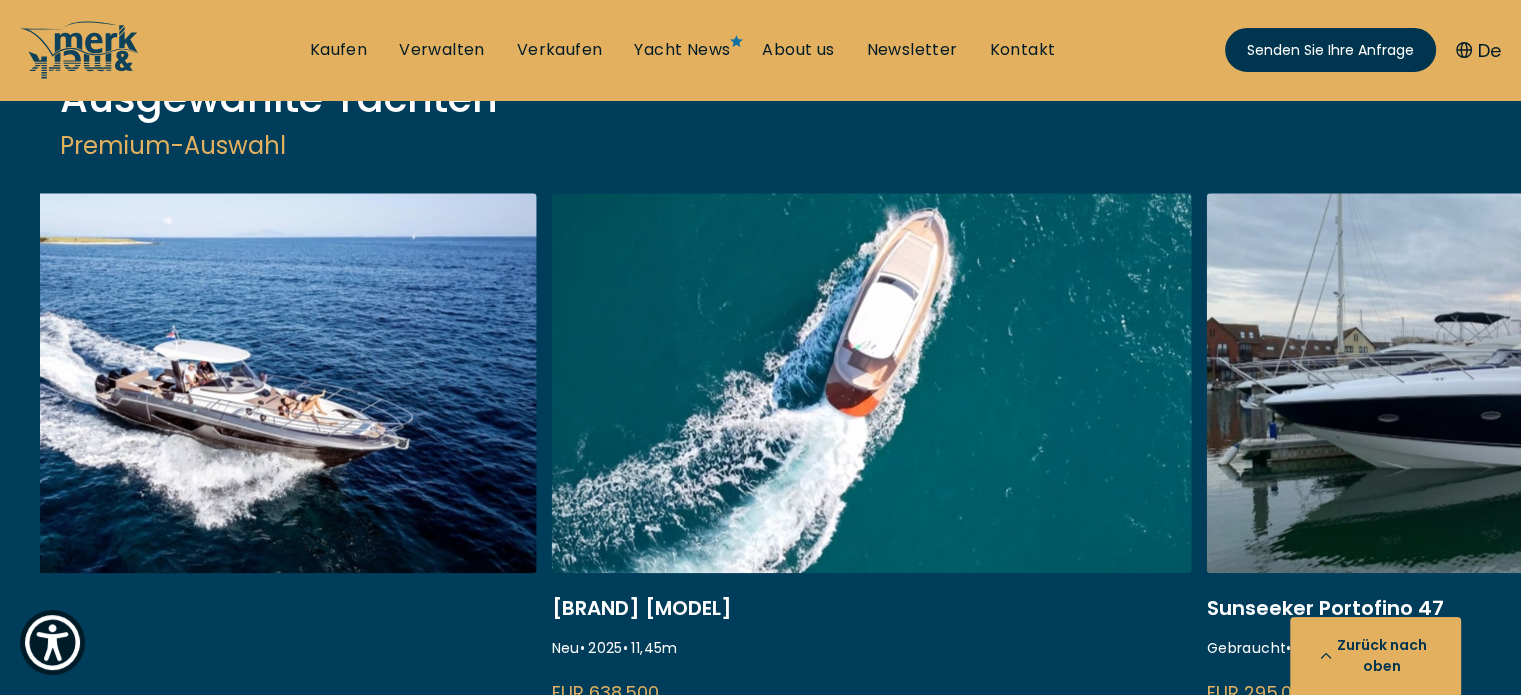 click at bounding box center [217, 459] 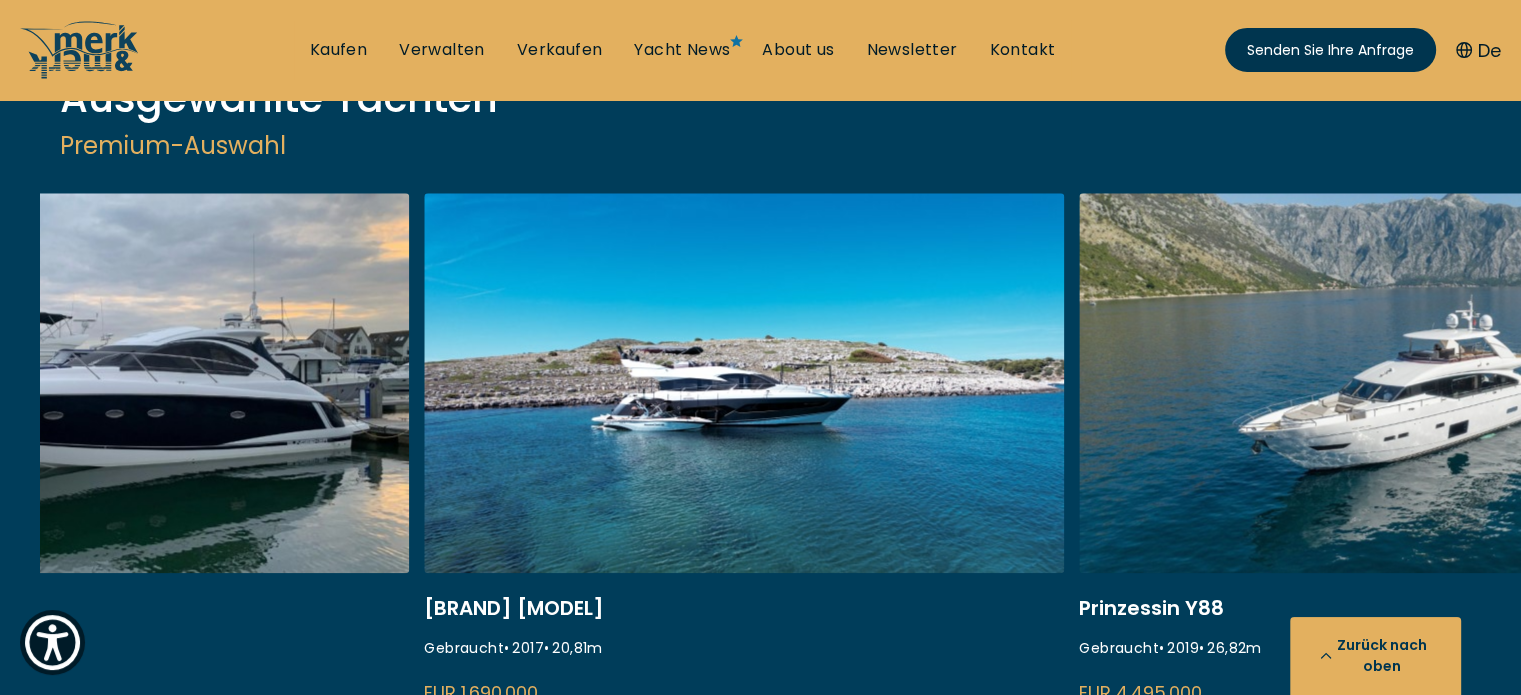 click at bounding box center (89, 459) 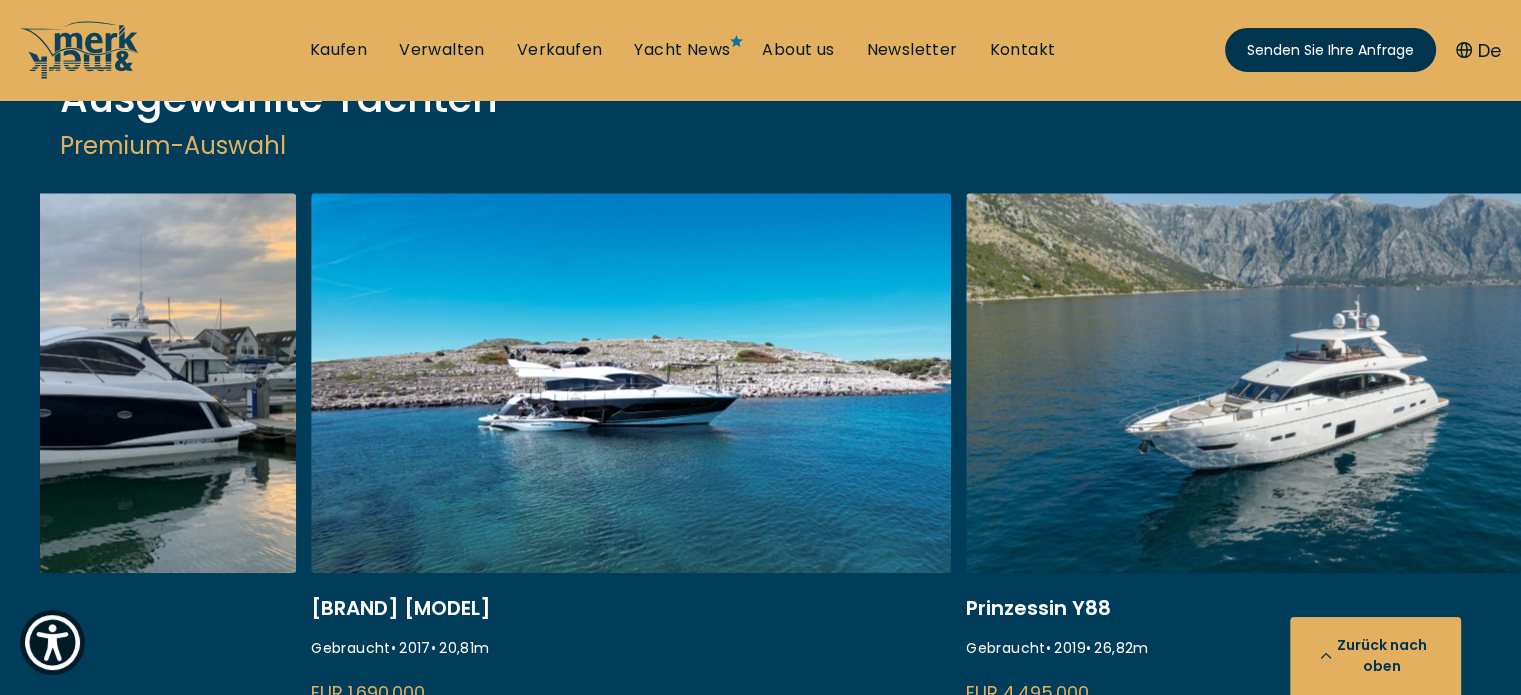 click on "ISA 120 Gebraucht  • 2008  • 36,45  m EUR    3.850.000 Mehrwertsteuer bezahlt Key Largo 40 Gebraucht  • 2022  • 11,95  m EUR    280.000 ohne MwSt. Apreamare Gozzo 38 Neu  • 2025  • 11,45  m EUR    638.500 ohne MwSt. Sunseeker Portofino 47 Gebraucht  • 2010  • 13,31  m EUR    295.000 Mehrwertsteuer bezahlt Sunseeker Manhattan 66 Gebraucht  • 2017  • 20,81  m EUR    1.690.000 Mehrwertsteuer bezahlt Prinzessin Y88 Gebraucht  • 2019  • 26,82  m EUR    4.495.000 ohne MwSt. FJORD 41 XL Gebraucht  • 2023  • 13,79  m EUR    695.000 ohne MwSt. Hanse 531 e Gebraucht  • 2005  • 16,15  m EUR    245.000 Mehrwertsteuer bezahlt" at bounding box center (-1569, 459) 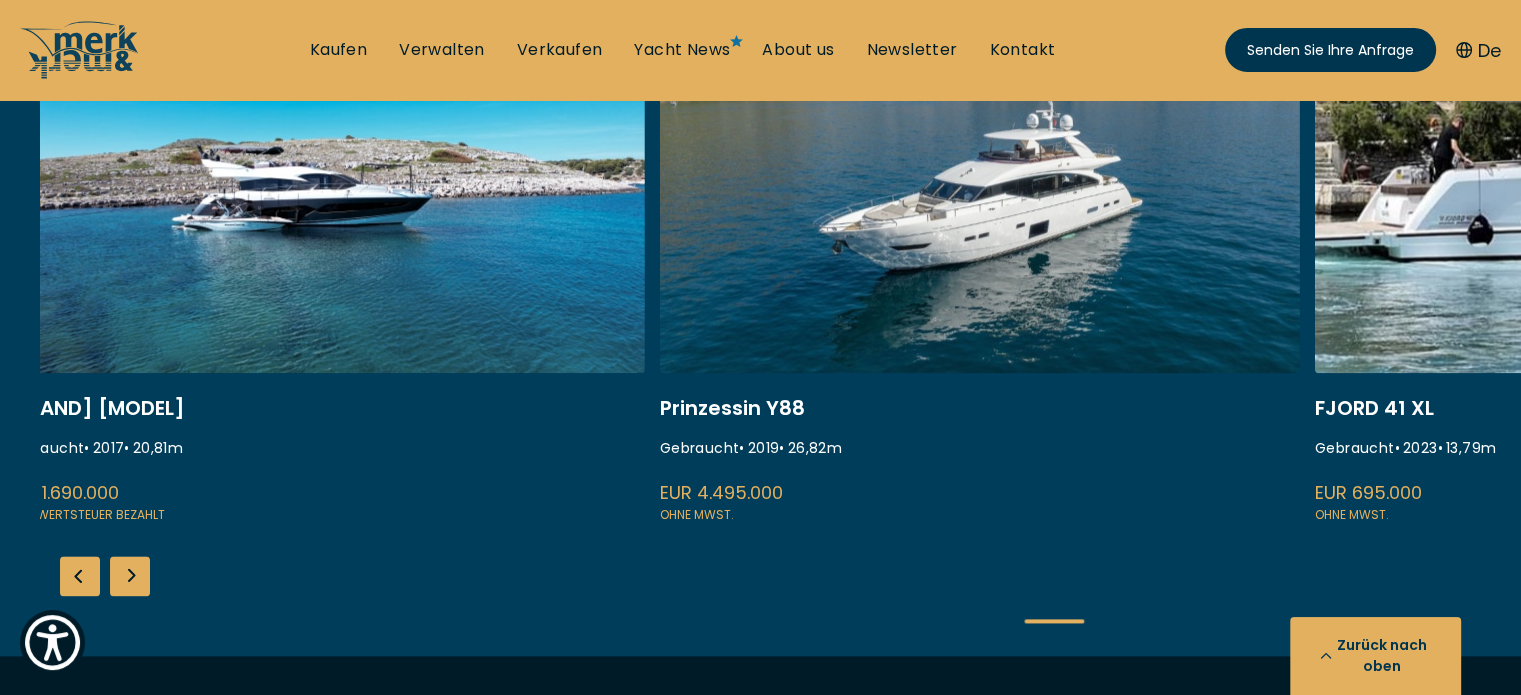 click at bounding box center (980, 259) 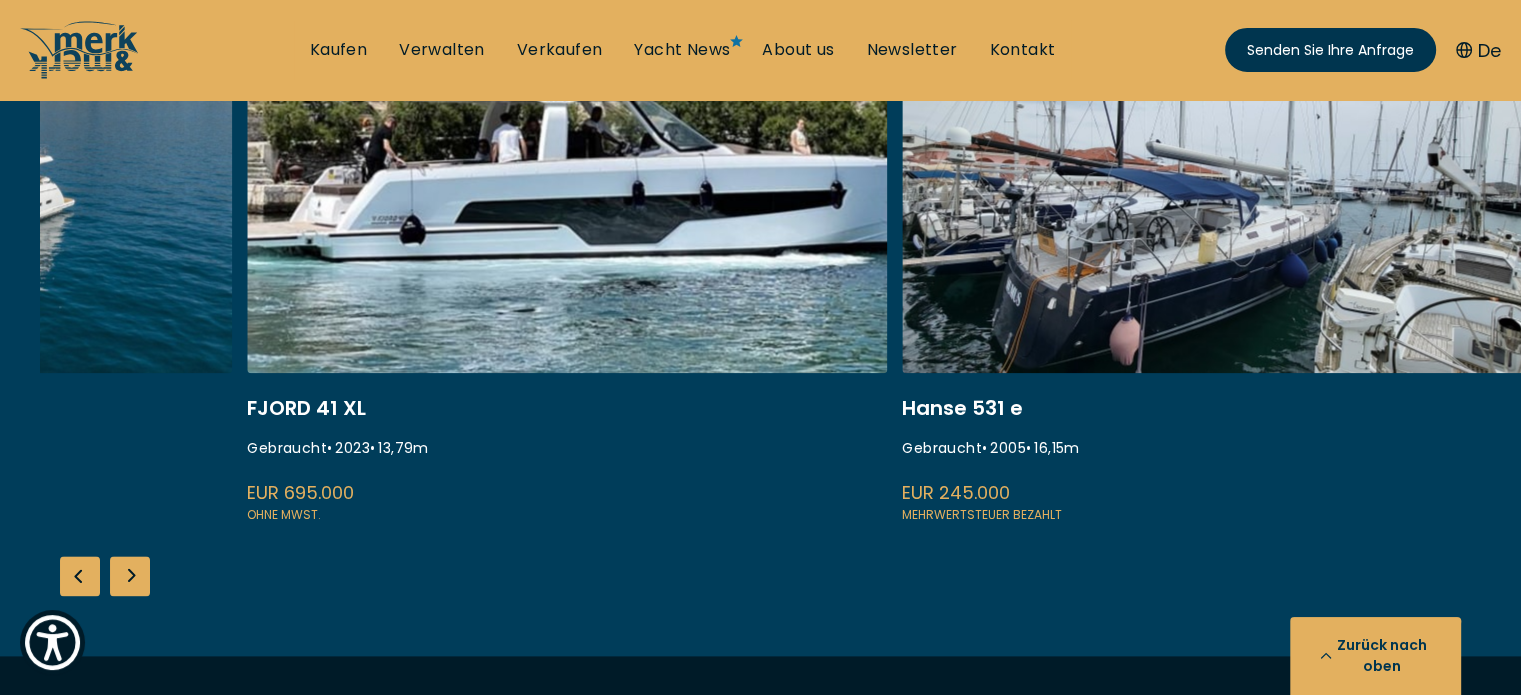 click at bounding box center [567, 259] 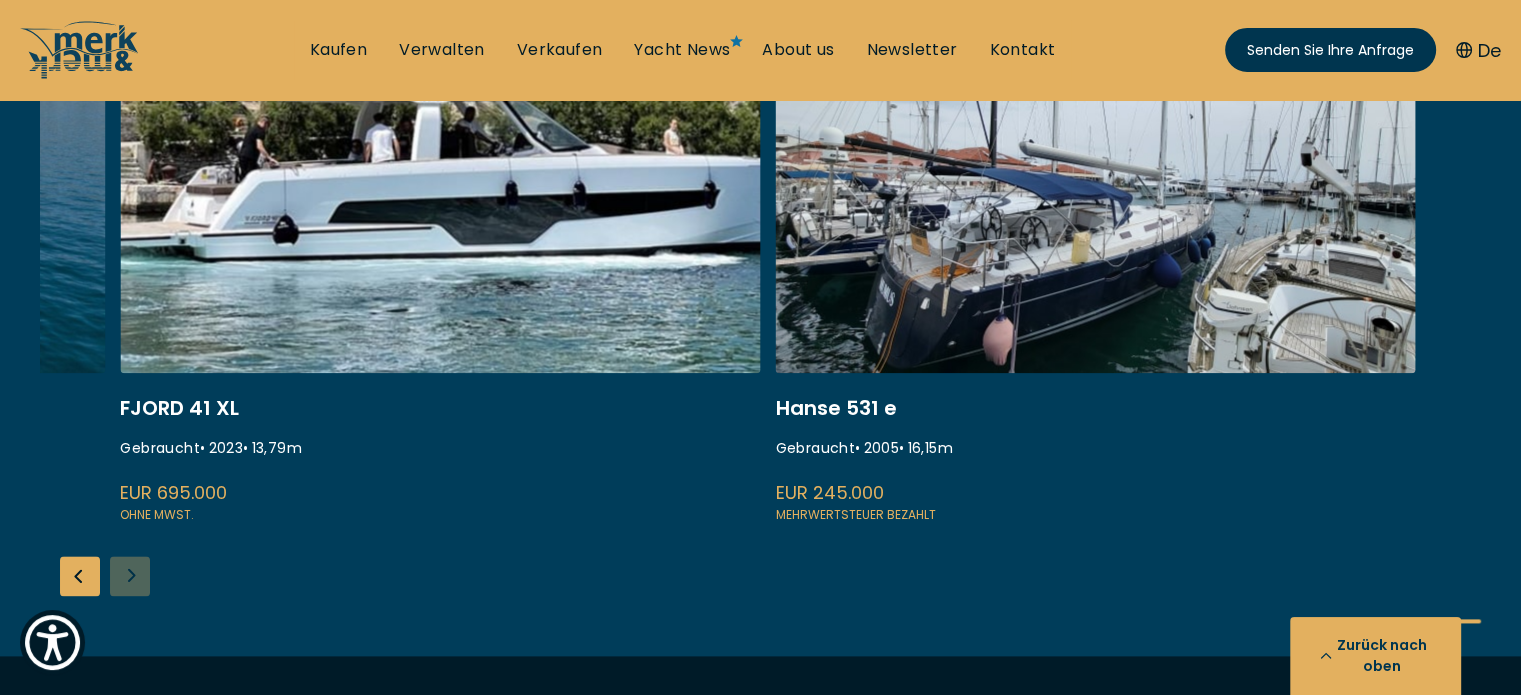 click at bounding box center [1095, 259] 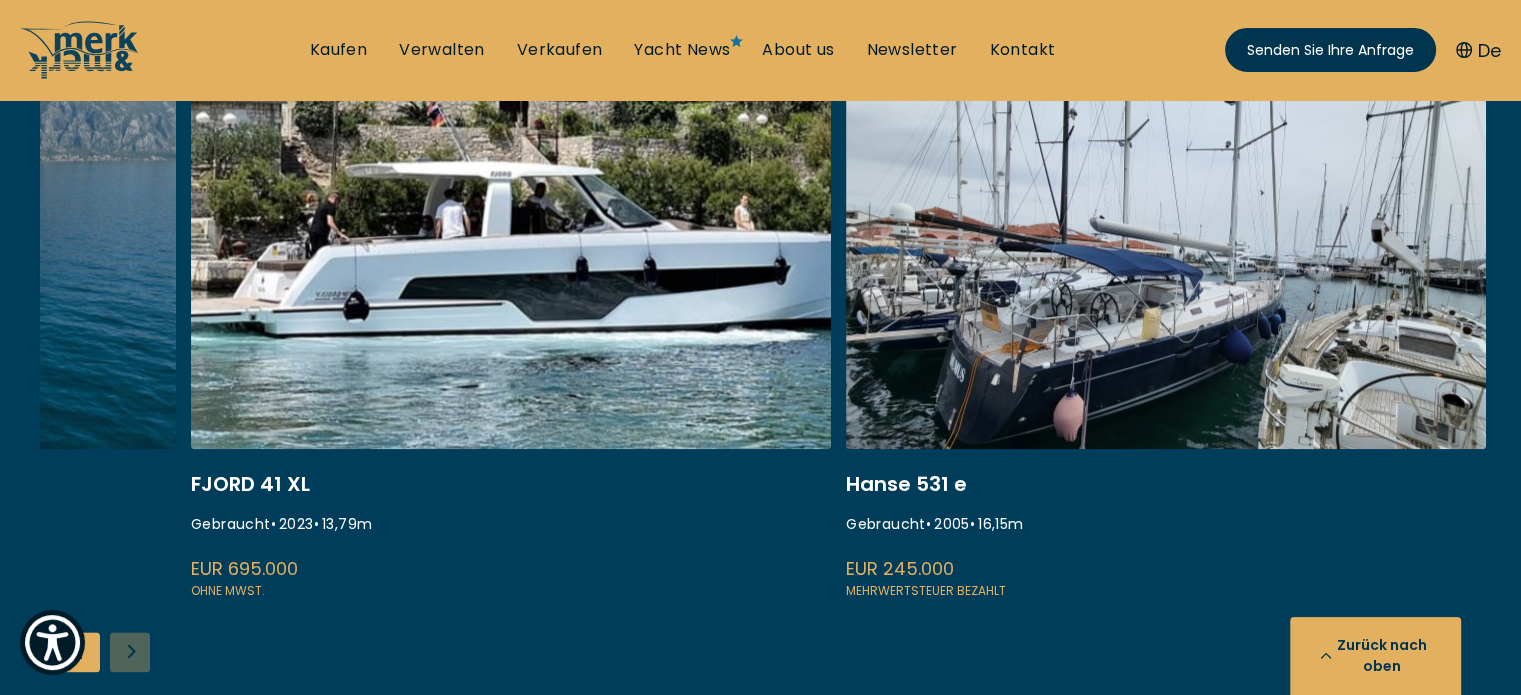 scroll, scrollTop: 2400, scrollLeft: 0, axis: vertical 